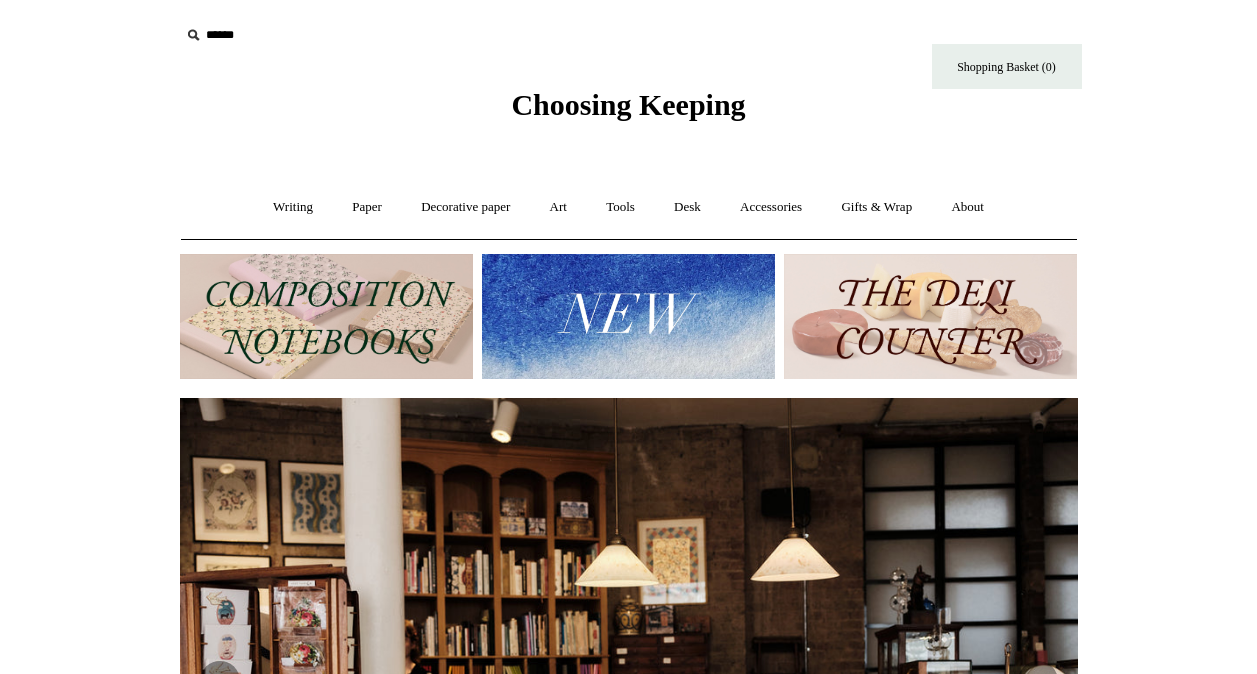 scroll, scrollTop: 0, scrollLeft: 0, axis: both 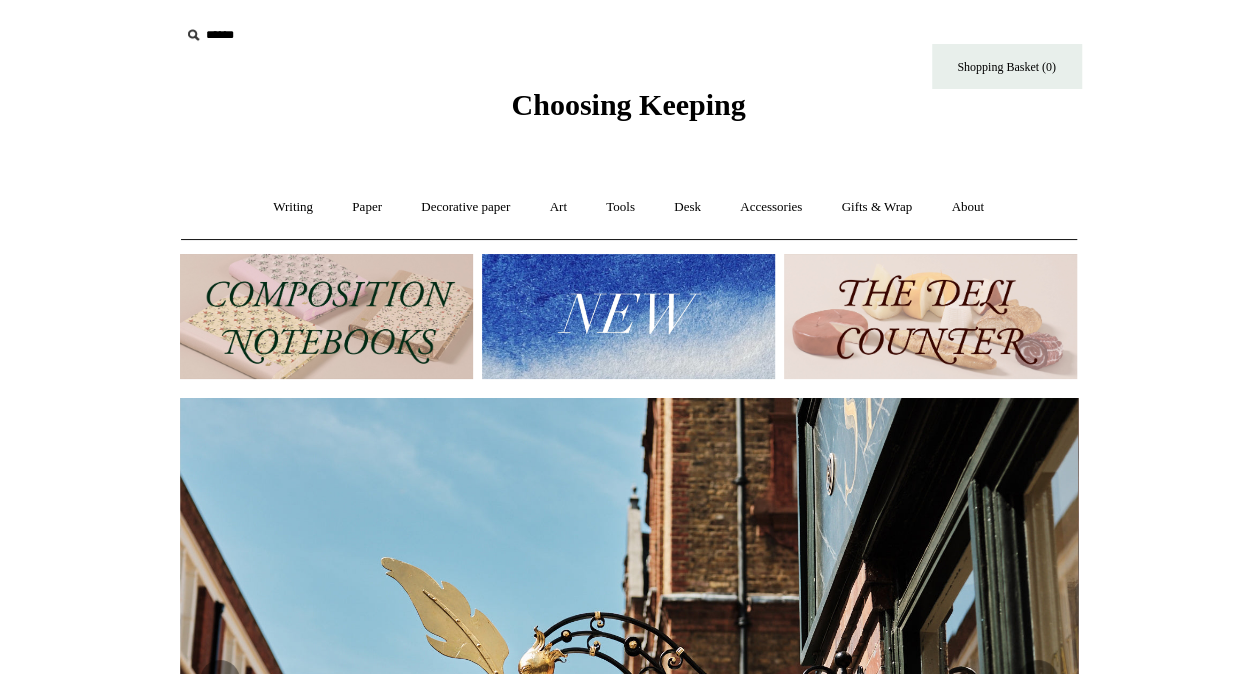 click at bounding box center (326, 316) 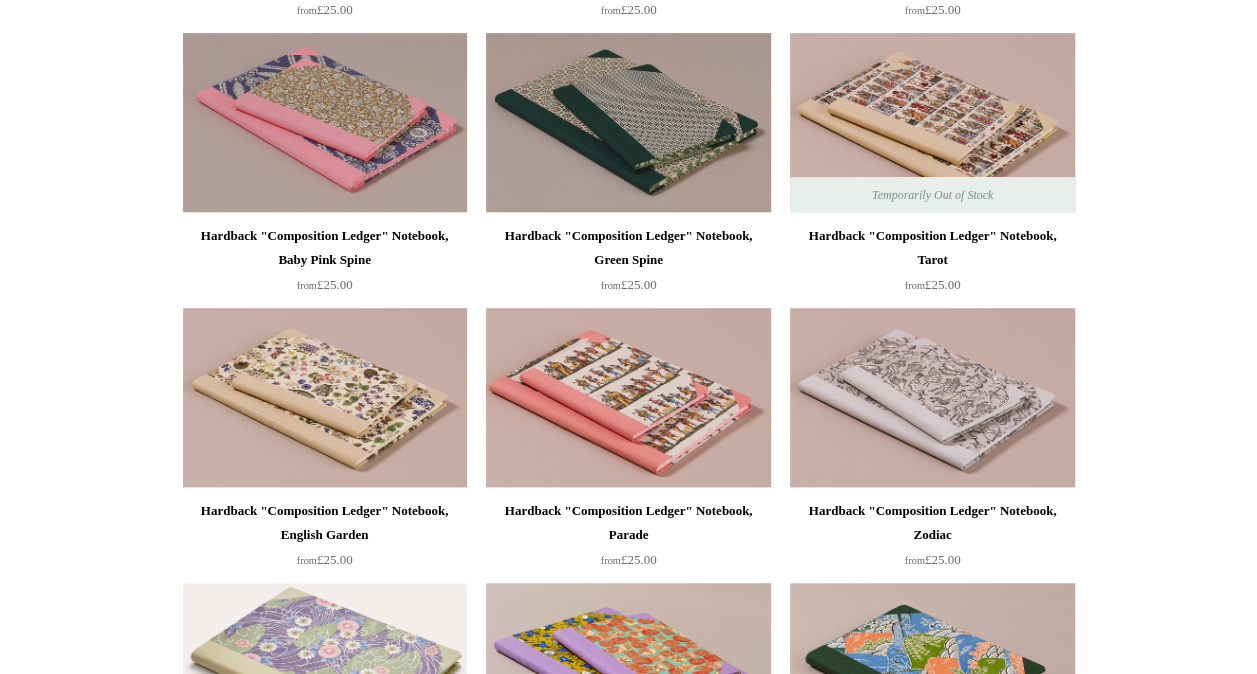scroll, scrollTop: 0, scrollLeft: 0, axis: both 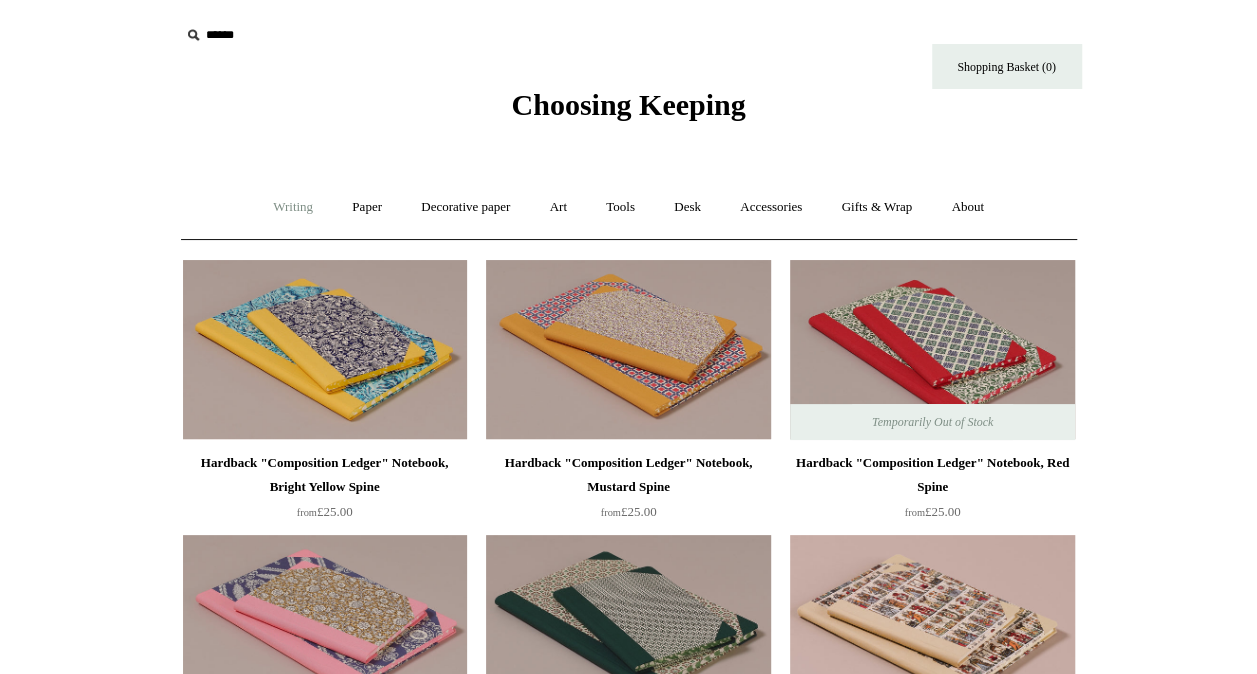 click on "Writing +" at bounding box center [293, 207] 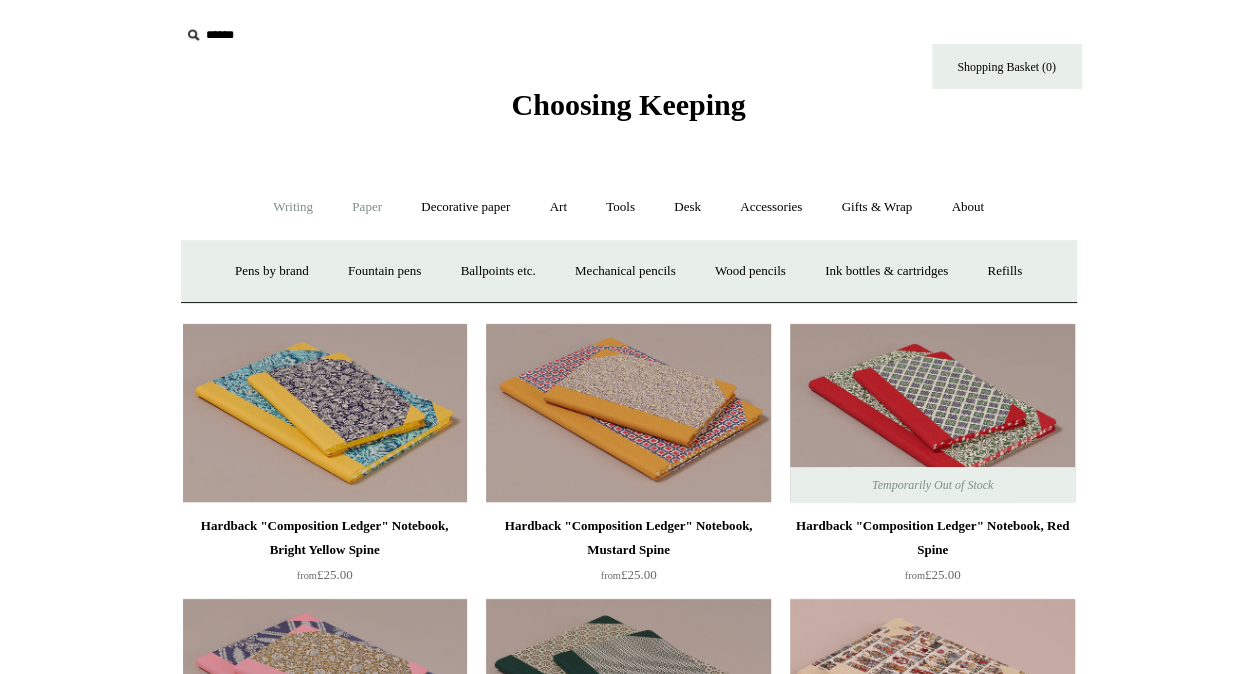 click on "Paper +" at bounding box center [367, 207] 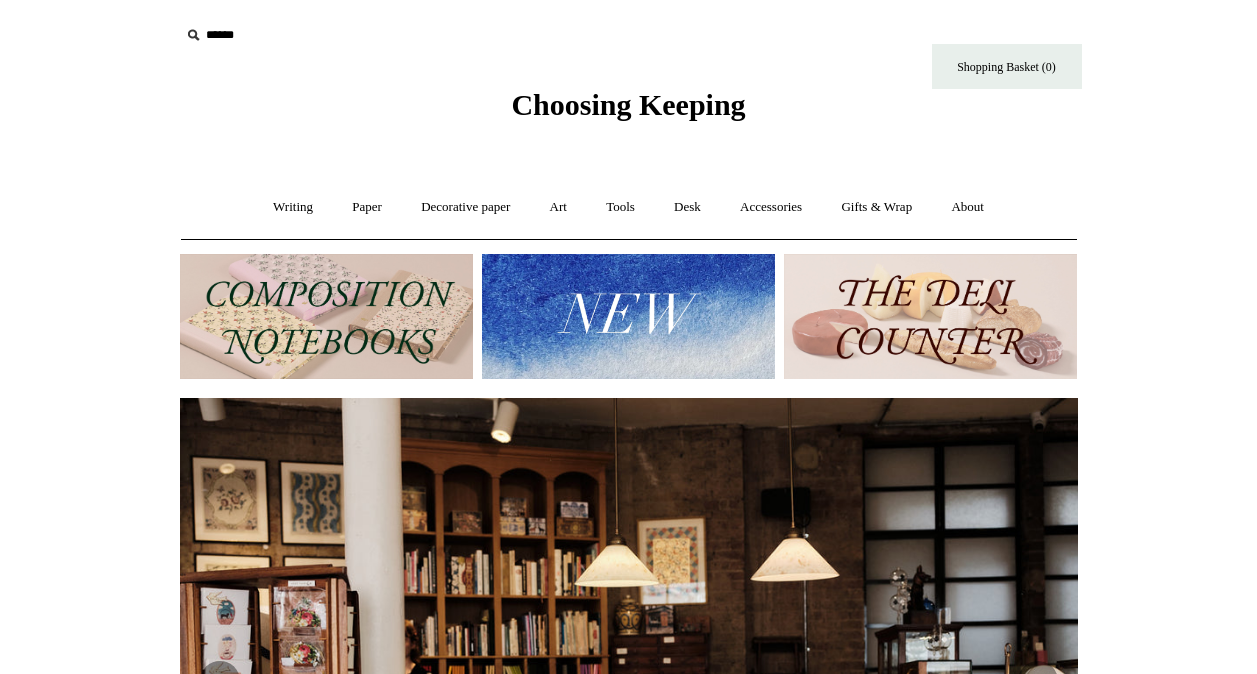 scroll, scrollTop: 0, scrollLeft: 0, axis: both 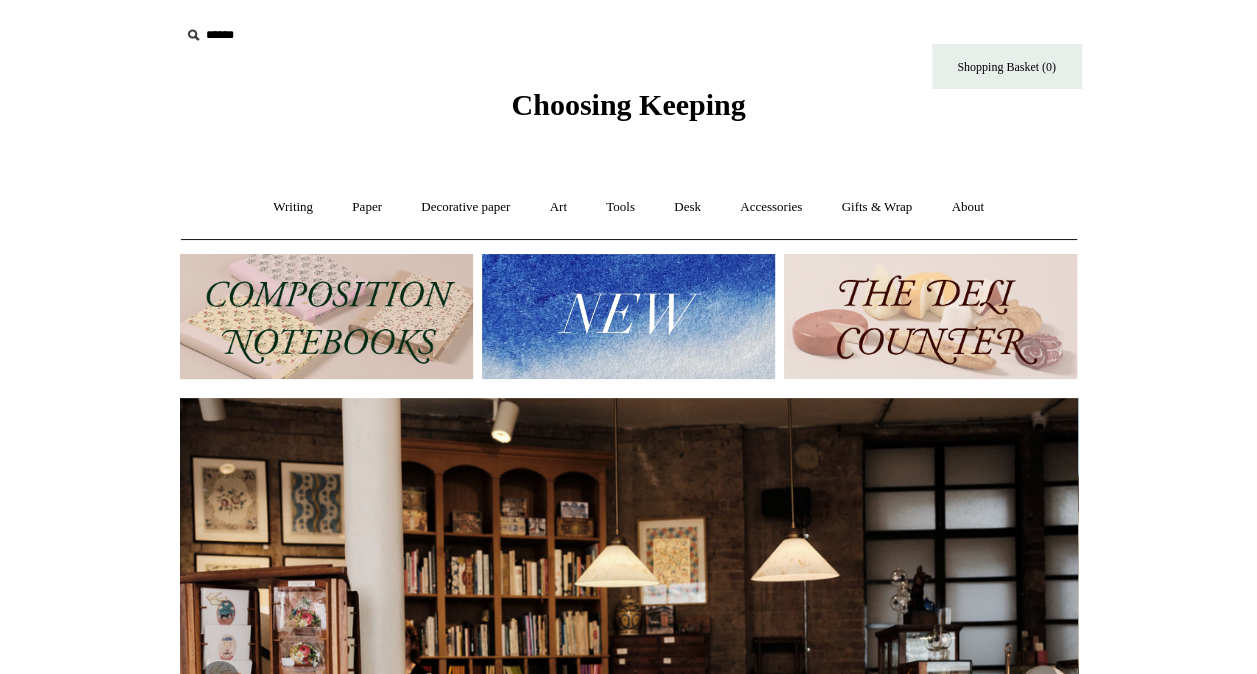 click at bounding box center (628, 316) 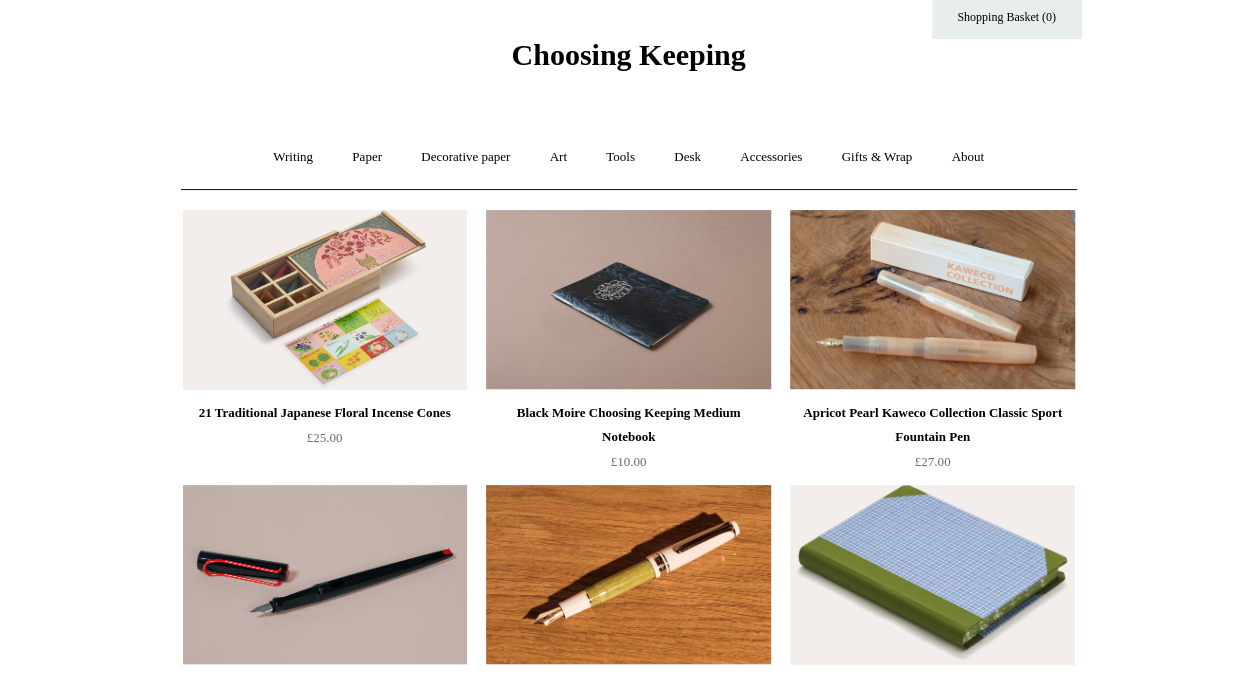 scroll, scrollTop: 0, scrollLeft: 0, axis: both 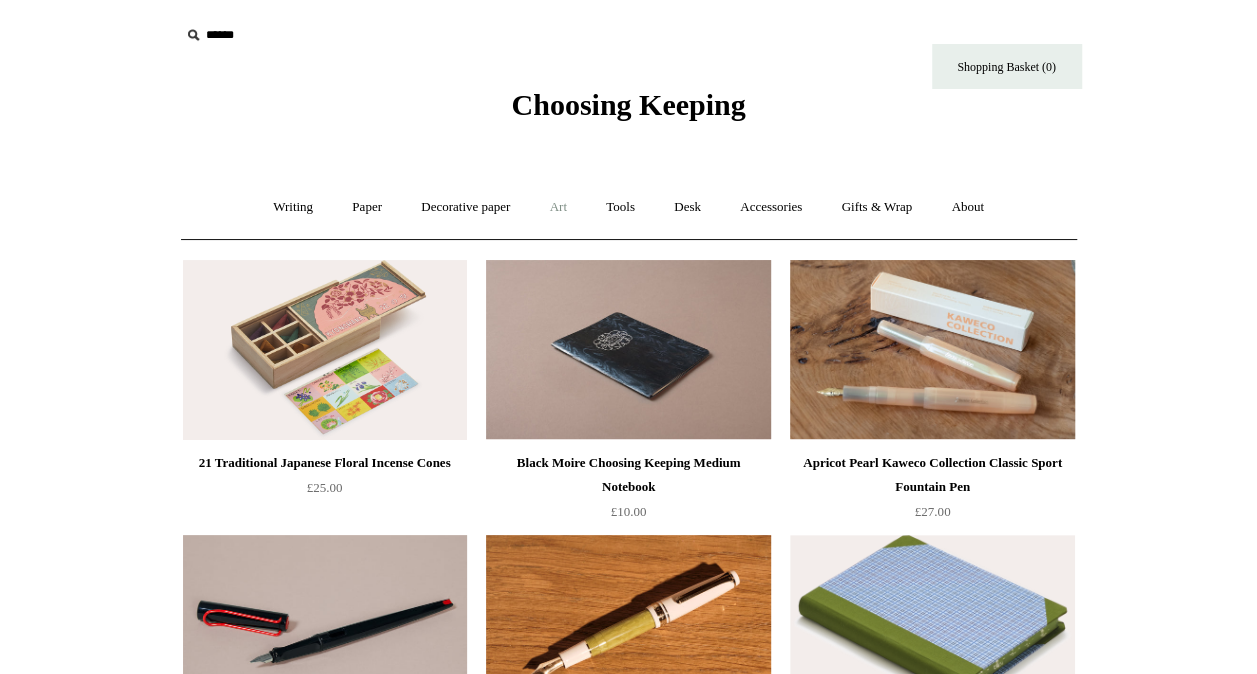 click on "Art +" at bounding box center [558, 207] 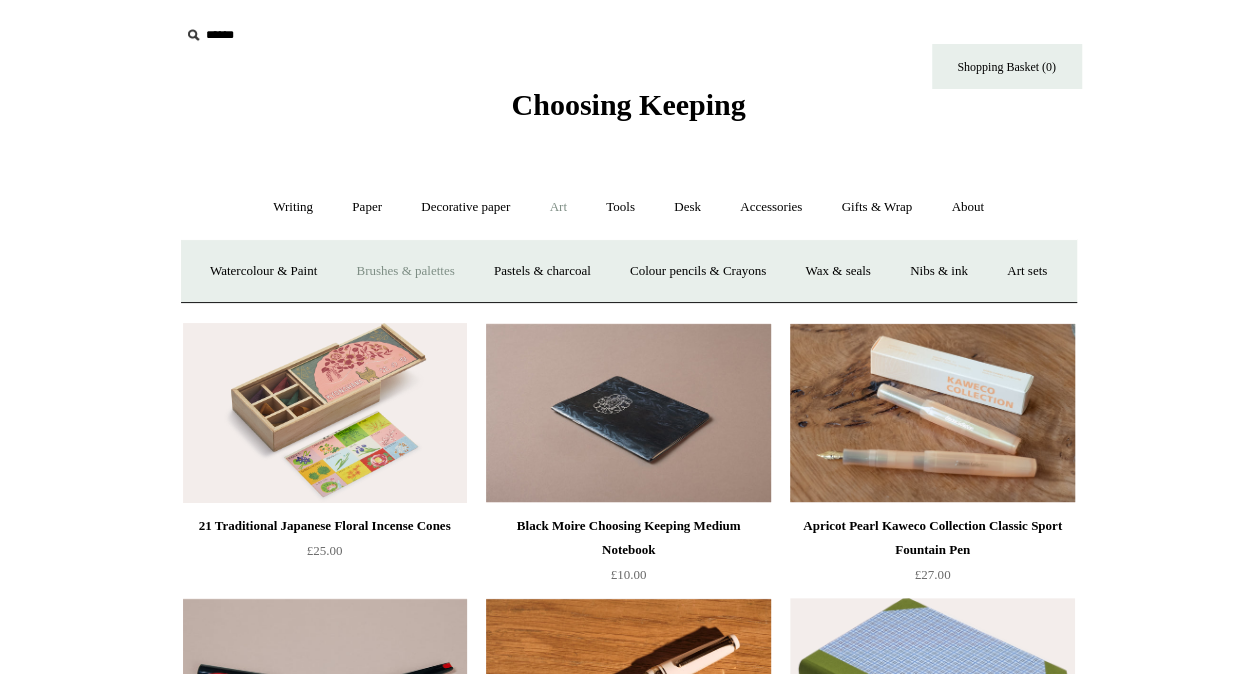 click on "Brushes & palettes" at bounding box center (405, 271) 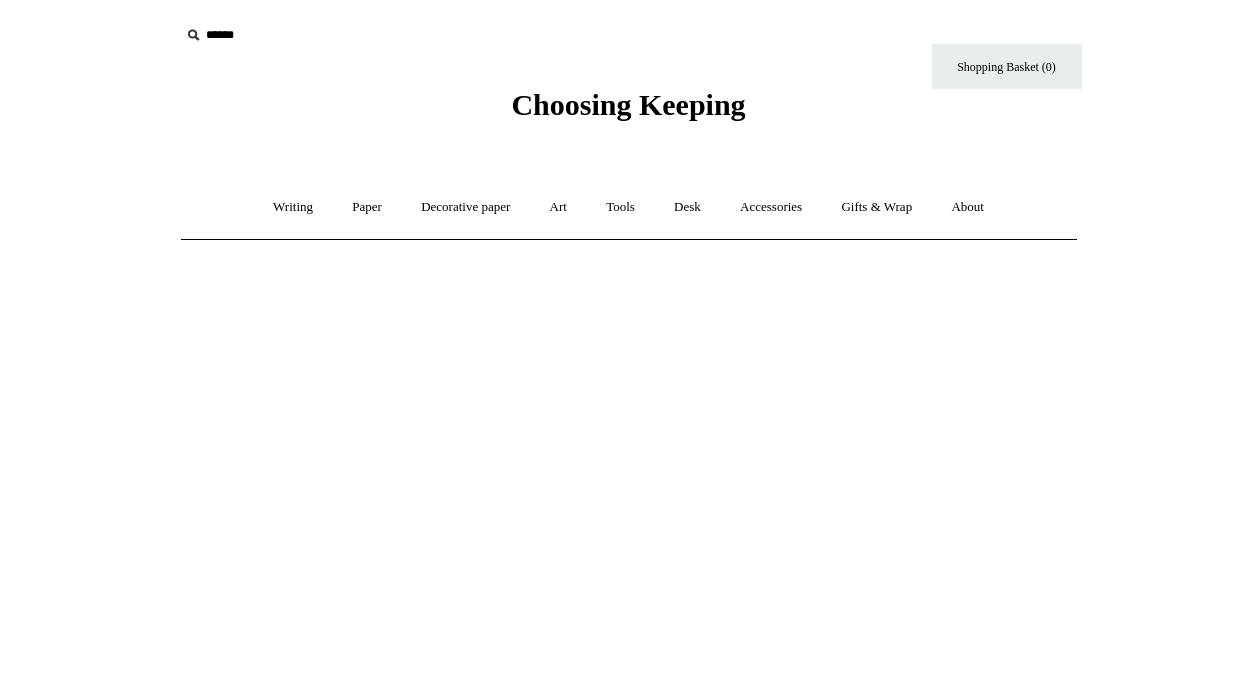 scroll, scrollTop: 0, scrollLeft: 0, axis: both 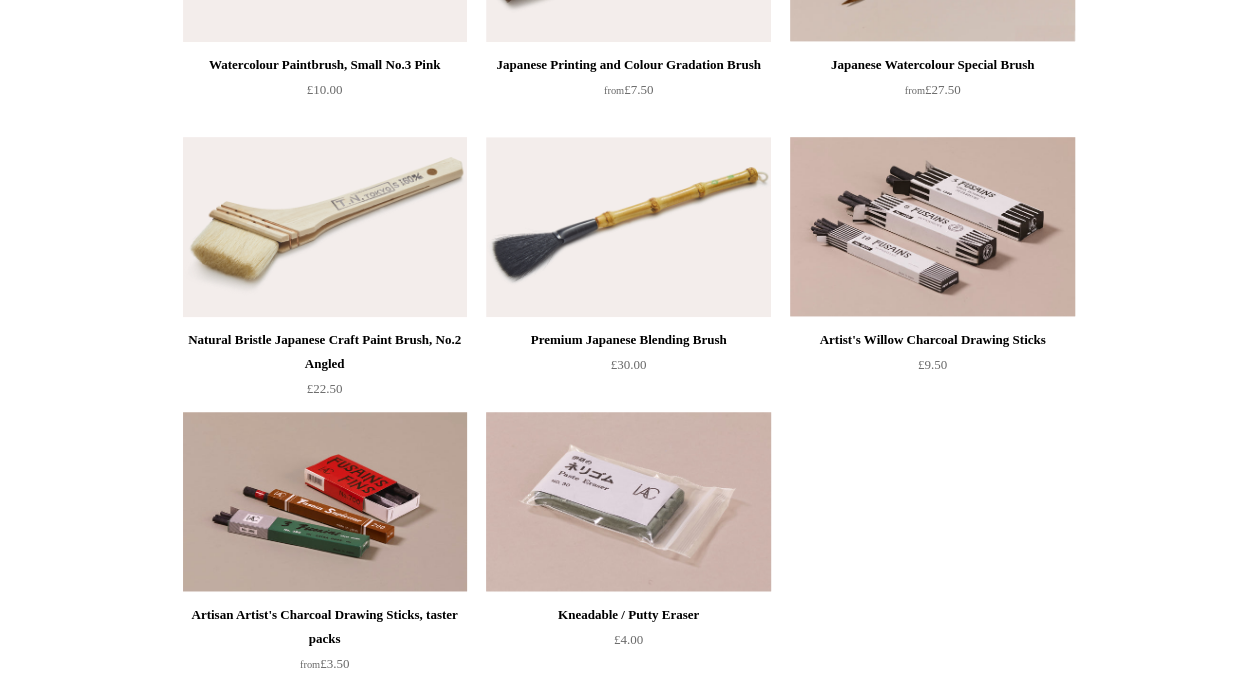 click at bounding box center [325, 227] 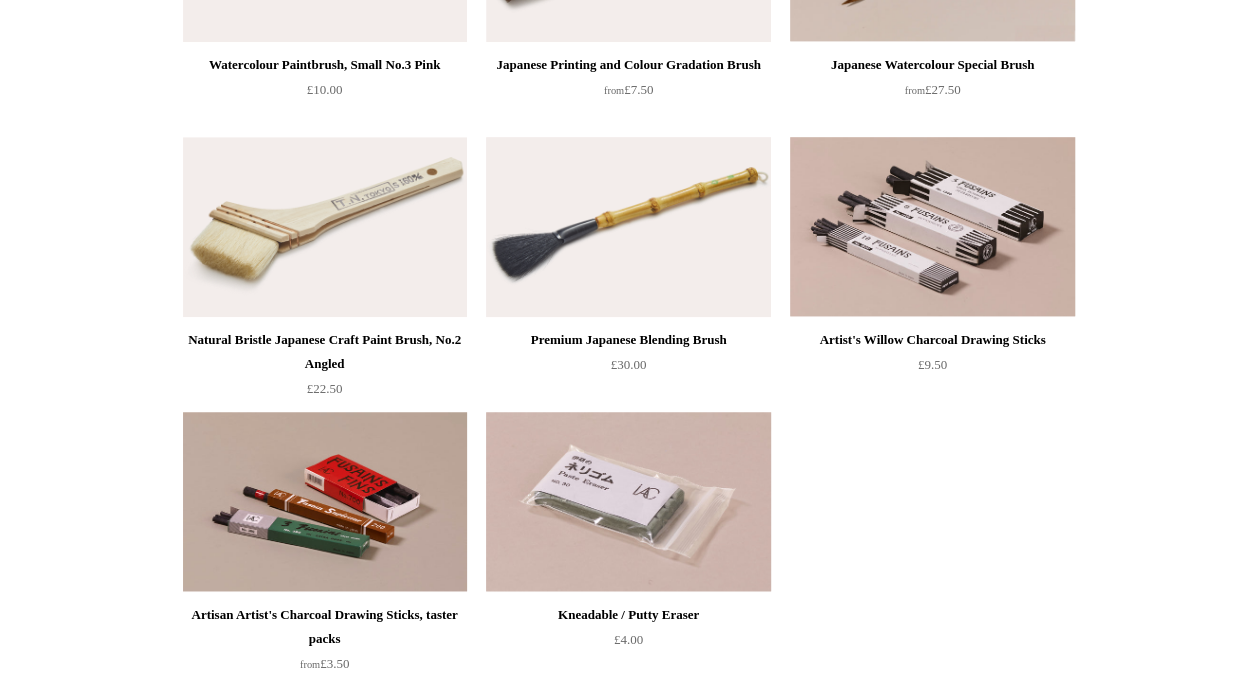click at bounding box center (628, 227) 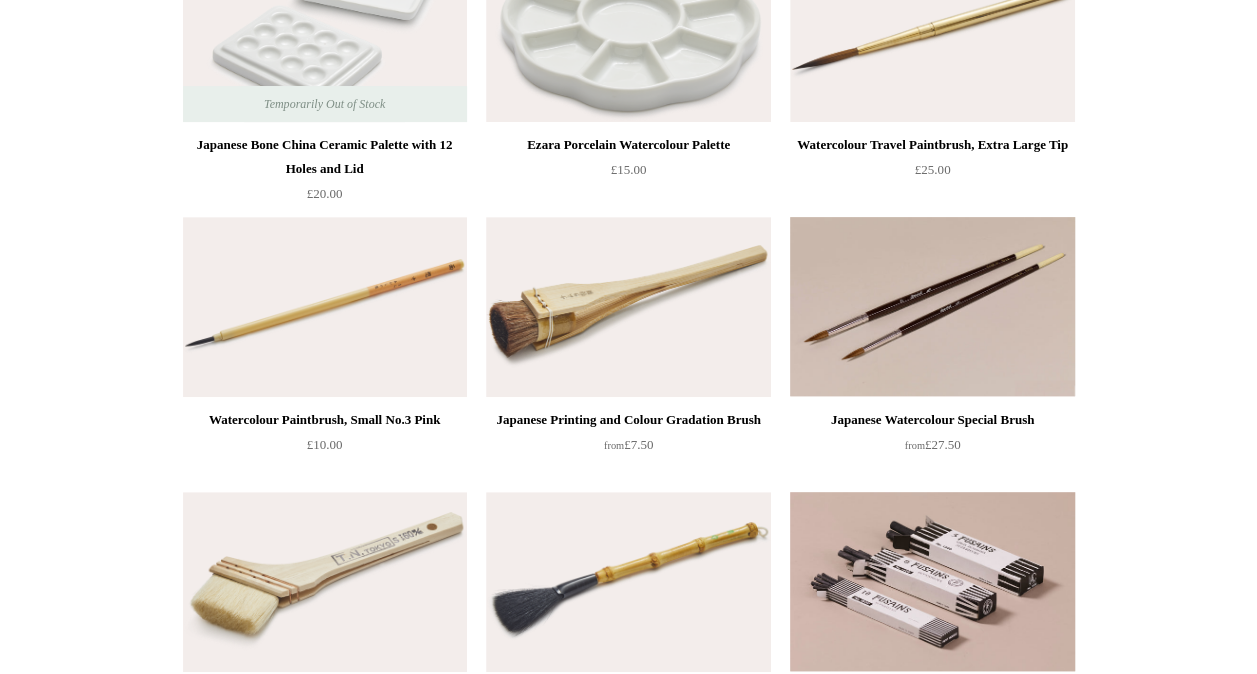 scroll, scrollTop: 298, scrollLeft: 0, axis: vertical 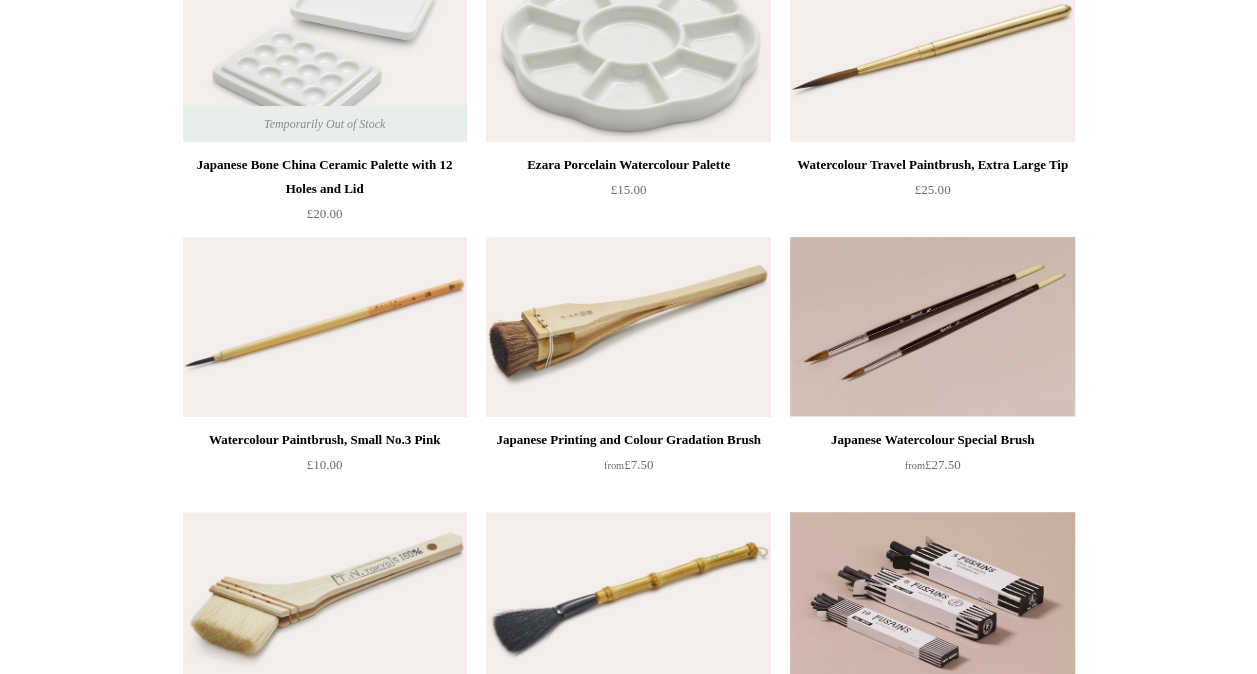 click at bounding box center [628, 327] 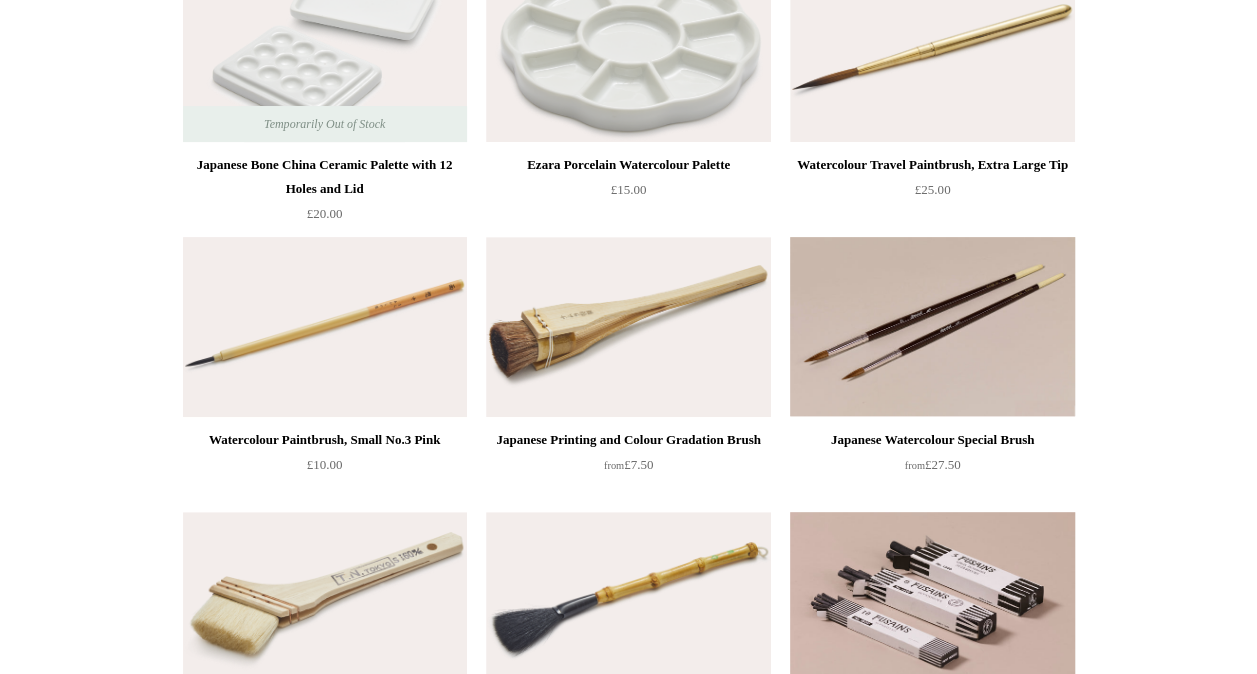 click at bounding box center [325, 327] 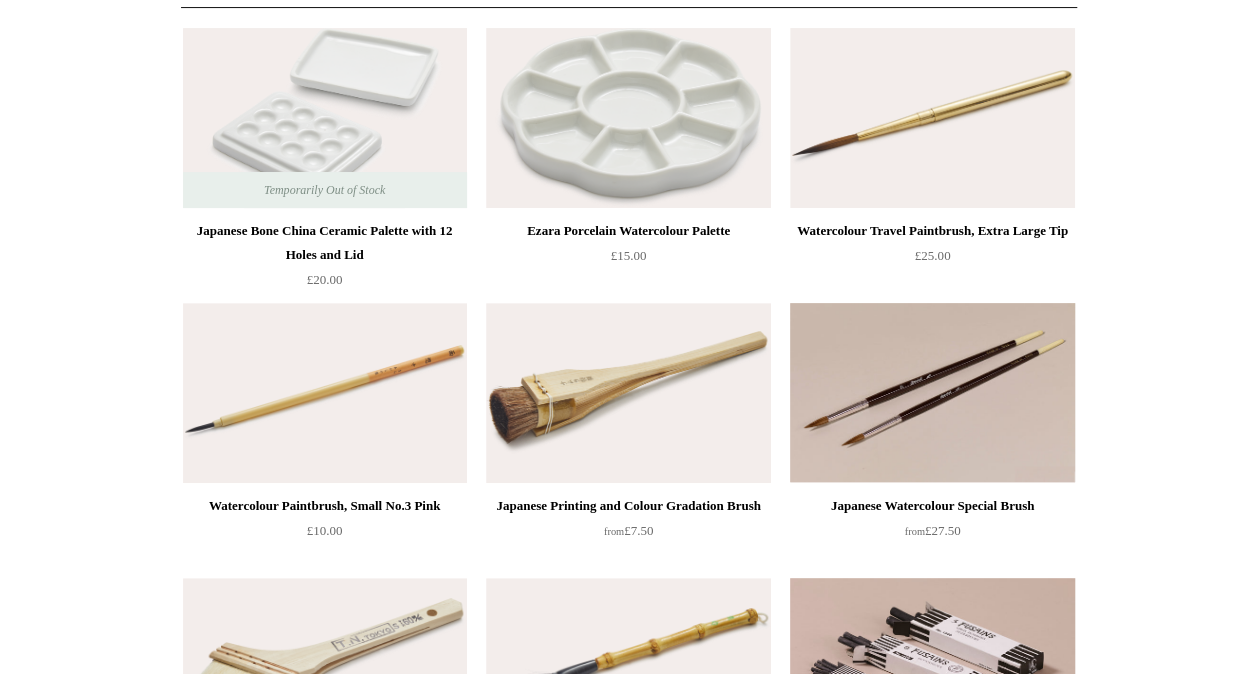 scroll, scrollTop: 230, scrollLeft: 0, axis: vertical 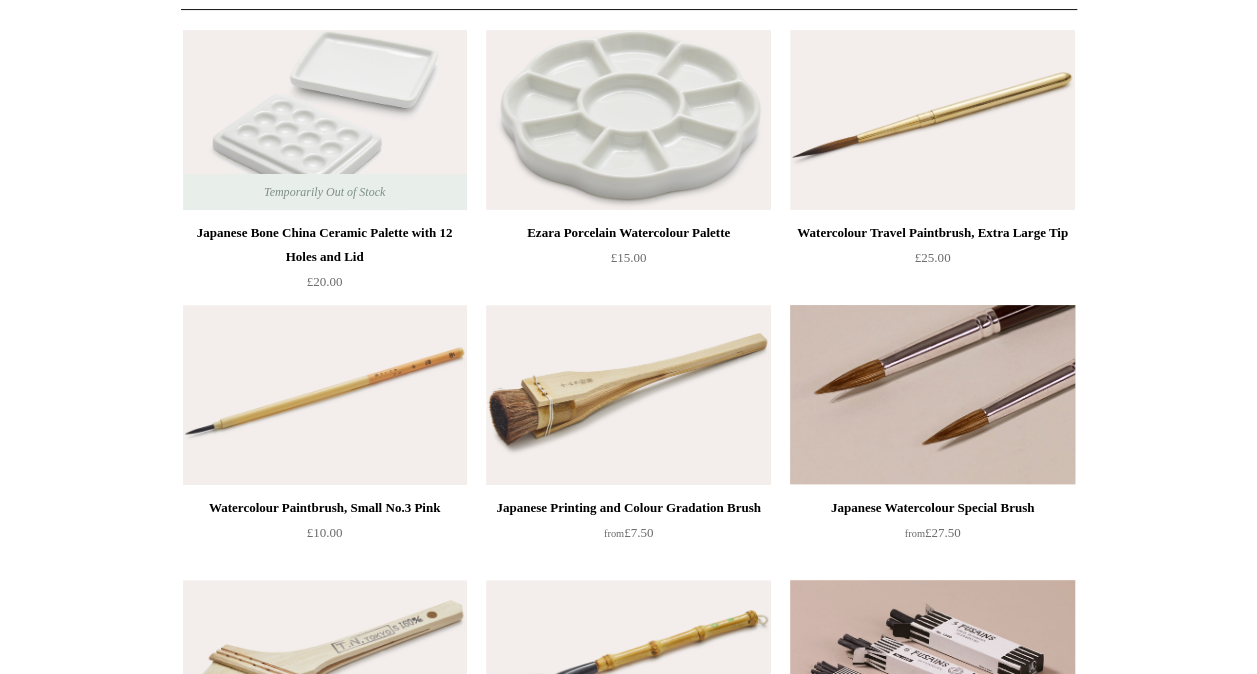 click at bounding box center (932, 395) 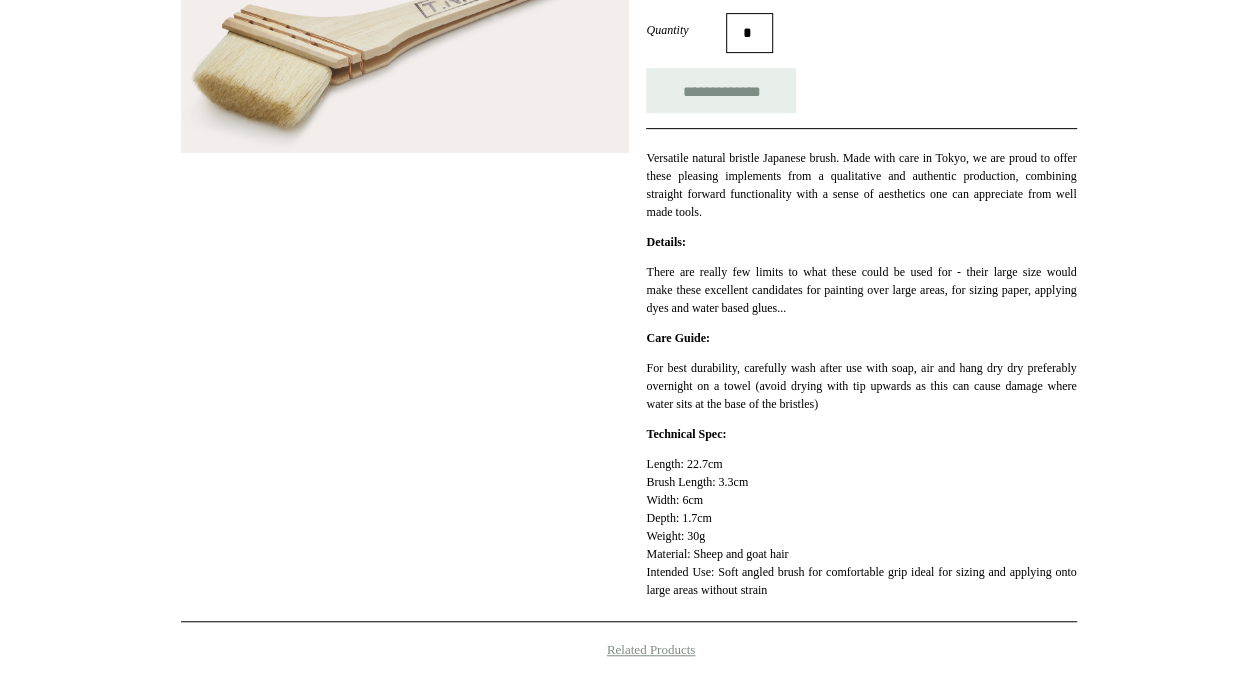 scroll, scrollTop: 374, scrollLeft: 0, axis: vertical 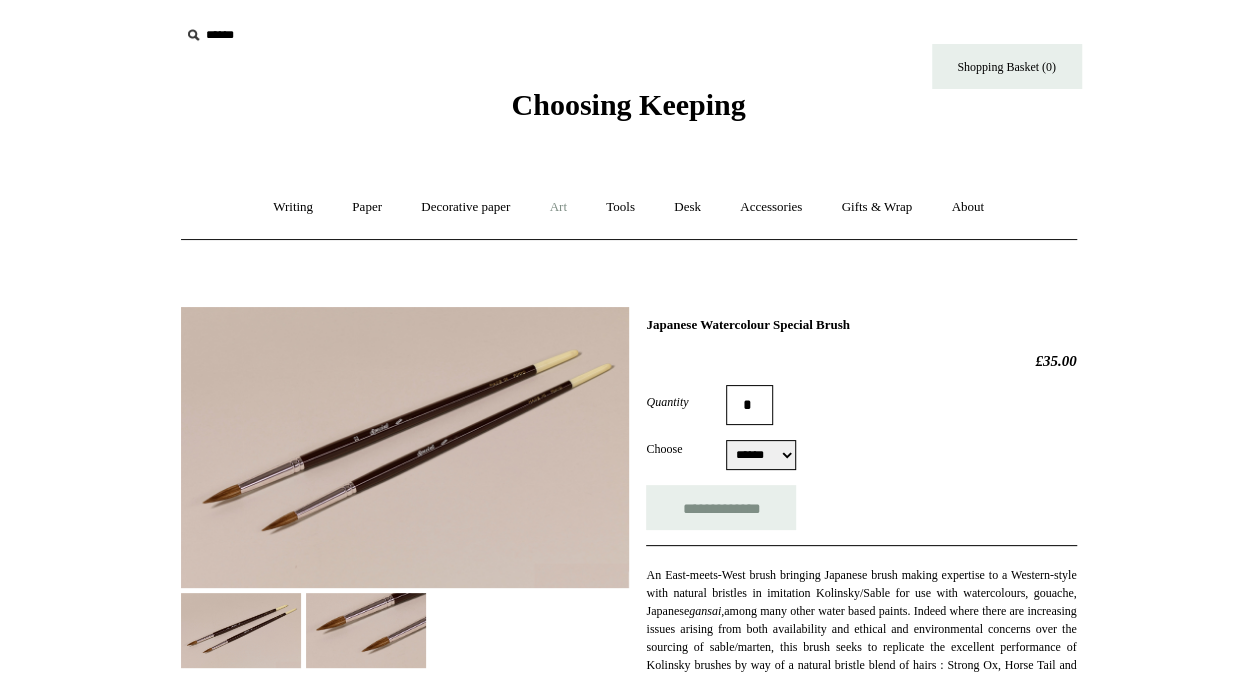 click on "Art +" at bounding box center (558, 207) 